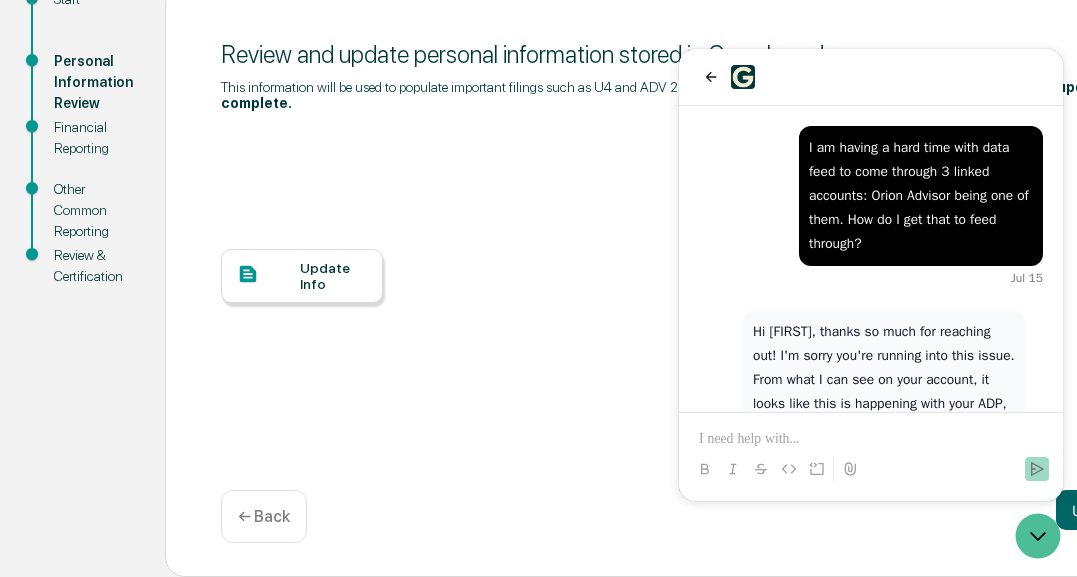 scroll, scrollTop: 0, scrollLeft: 0, axis: both 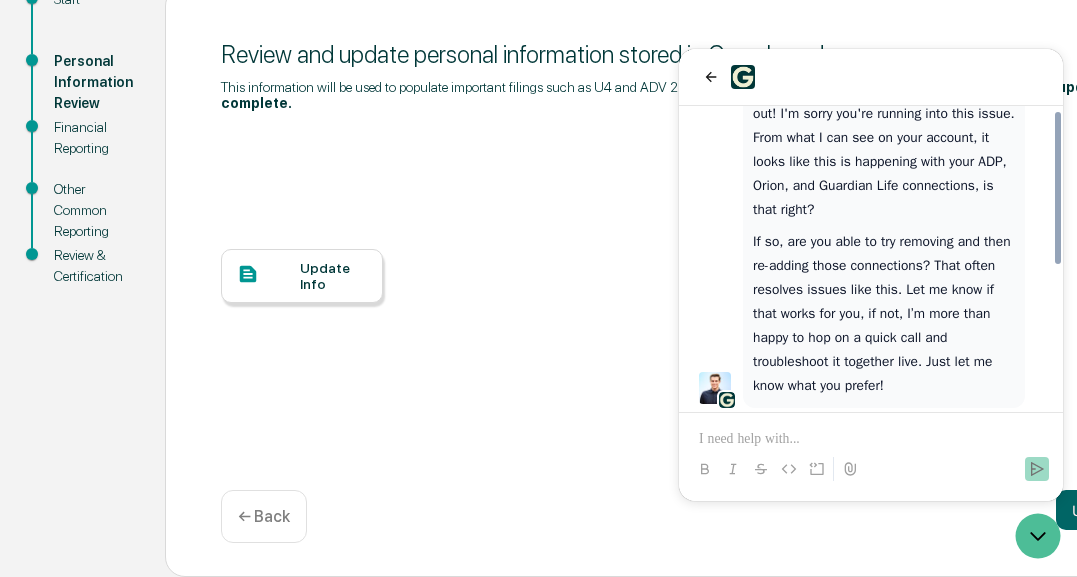 click on "Update Info" at bounding box center (333, 276) 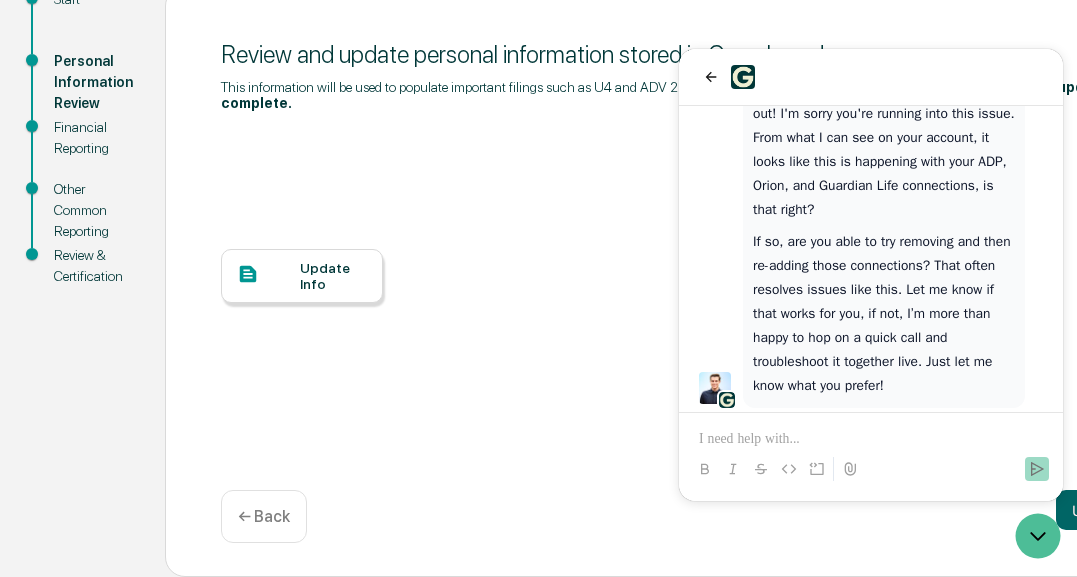 click on "Update Info" at bounding box center [333, 276] 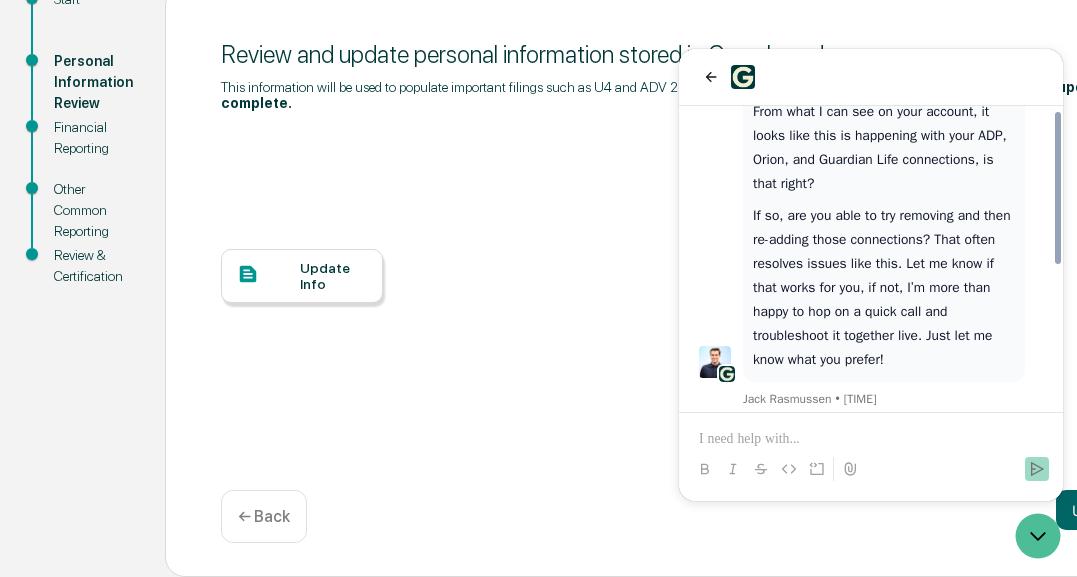 scroll, scrollTop: 286, scrollLeft: 0, axis: vertical 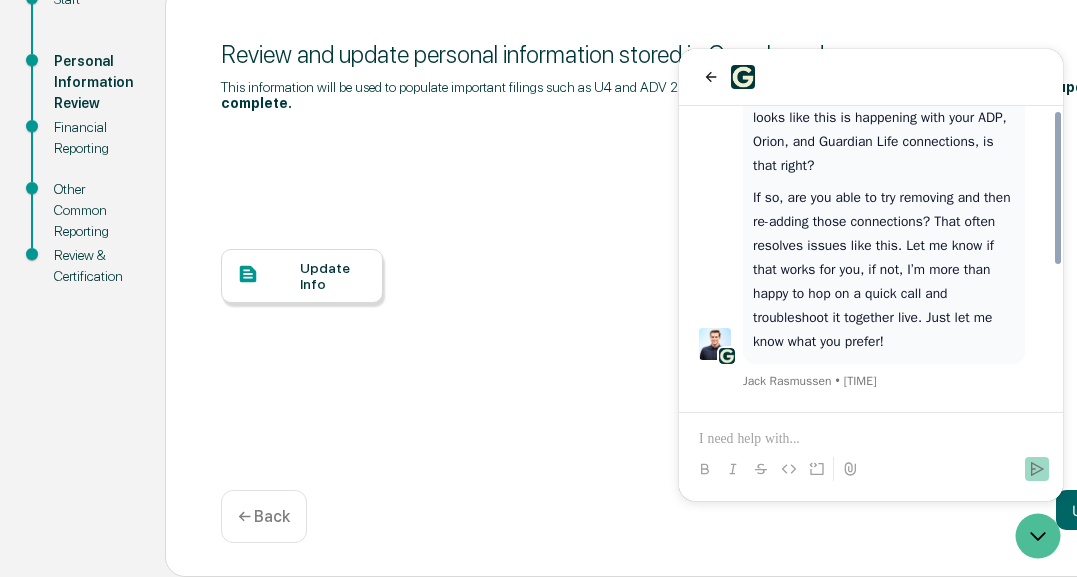 click at bounding box center [871, 439] 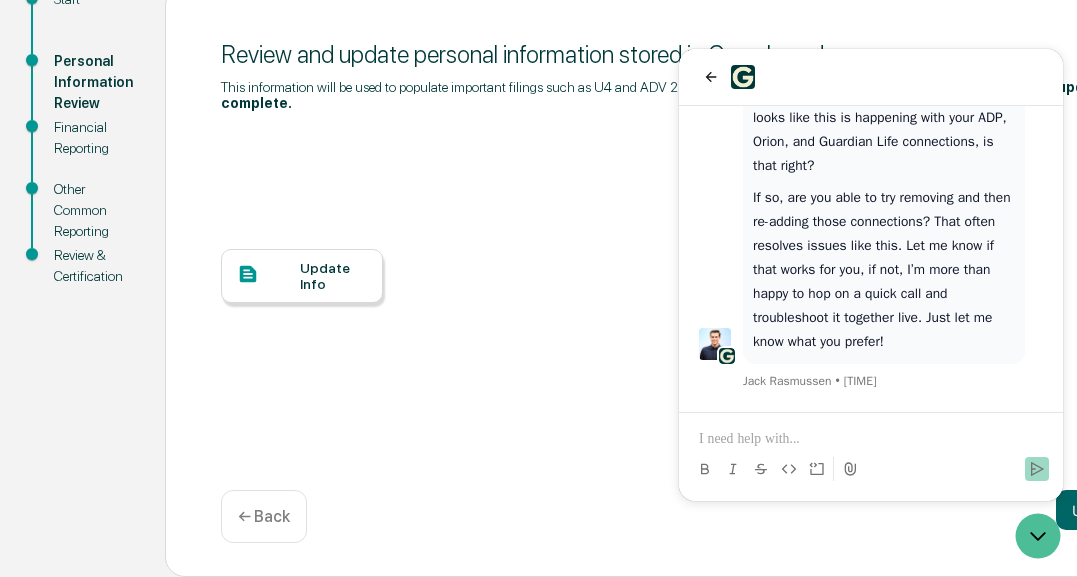 type 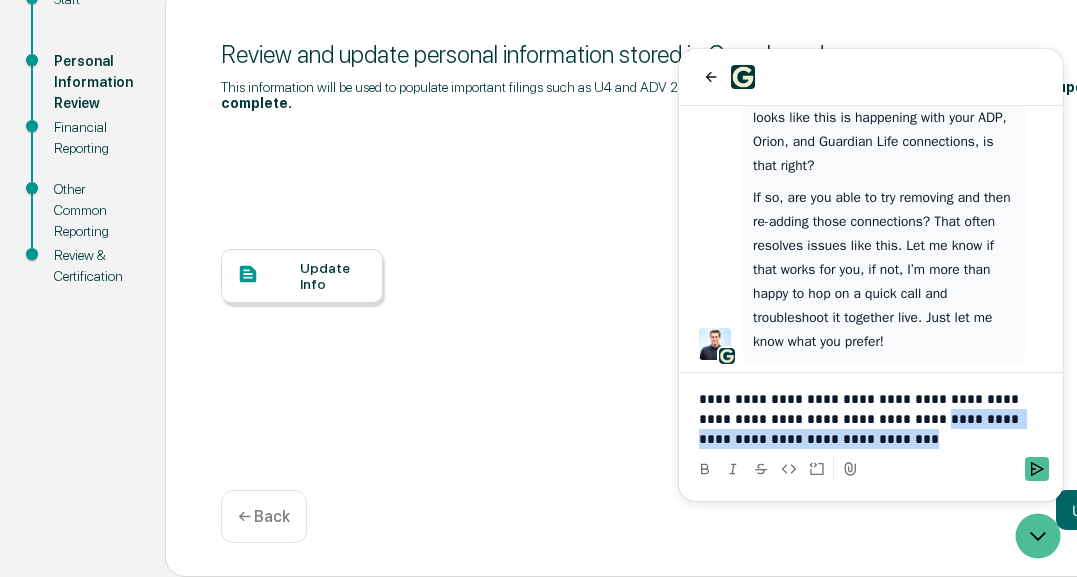 drag, startPoint x: 901, startPoint y: 438, endPoint x: 896, endPoint y: 416, distance: 22.561028 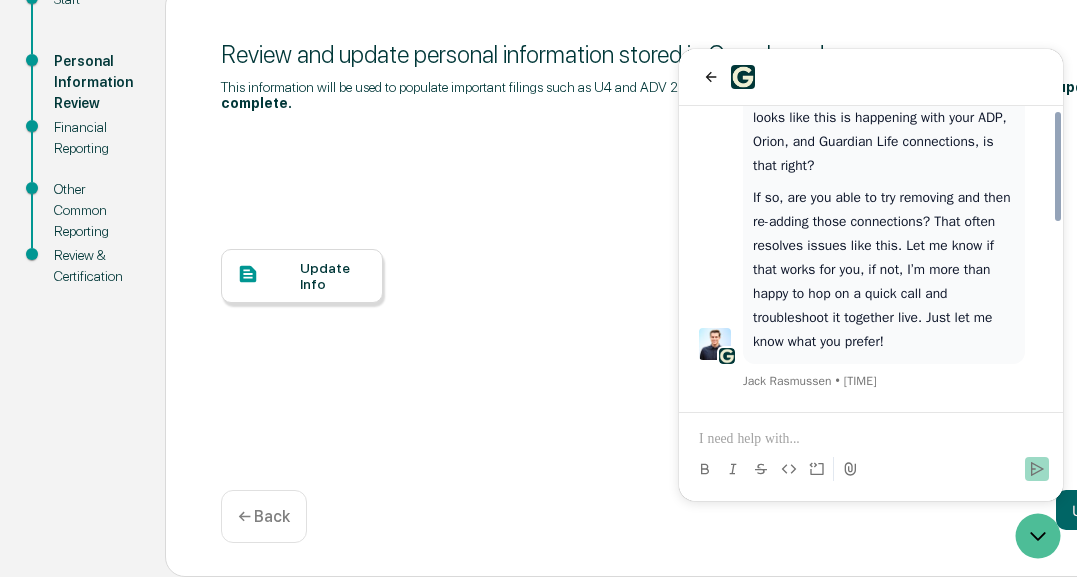 scroll, scrollTop: 518, scrollLeft: 0, axis: vertical 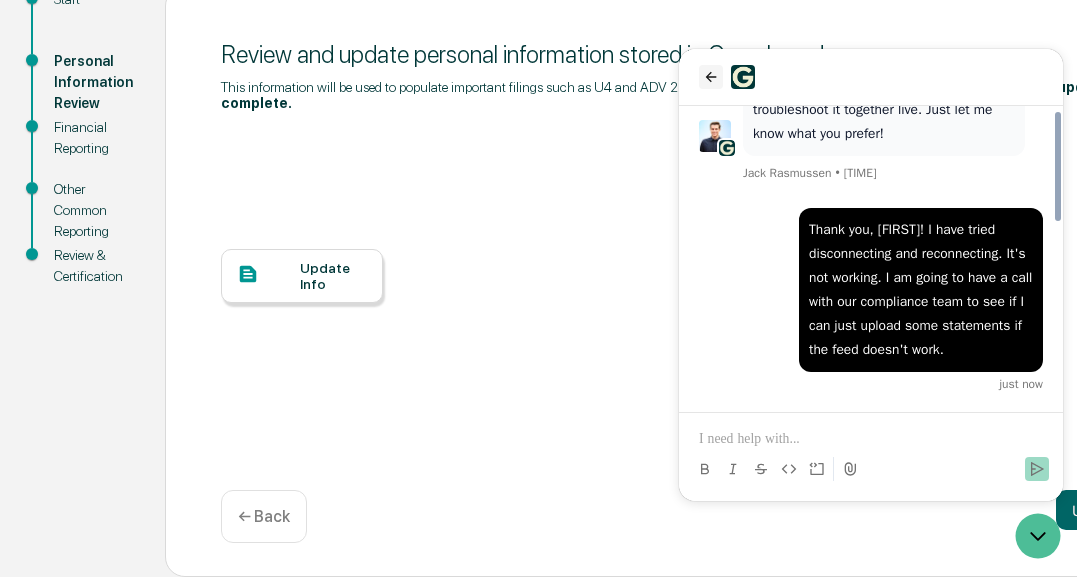 click 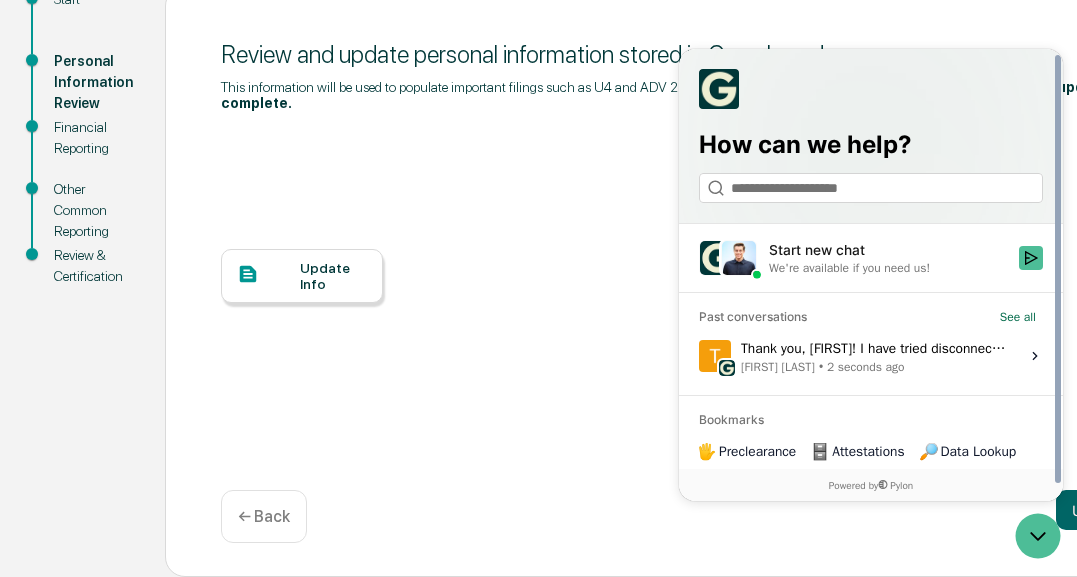 click on "Update Info" at bounding box center (715, 291) 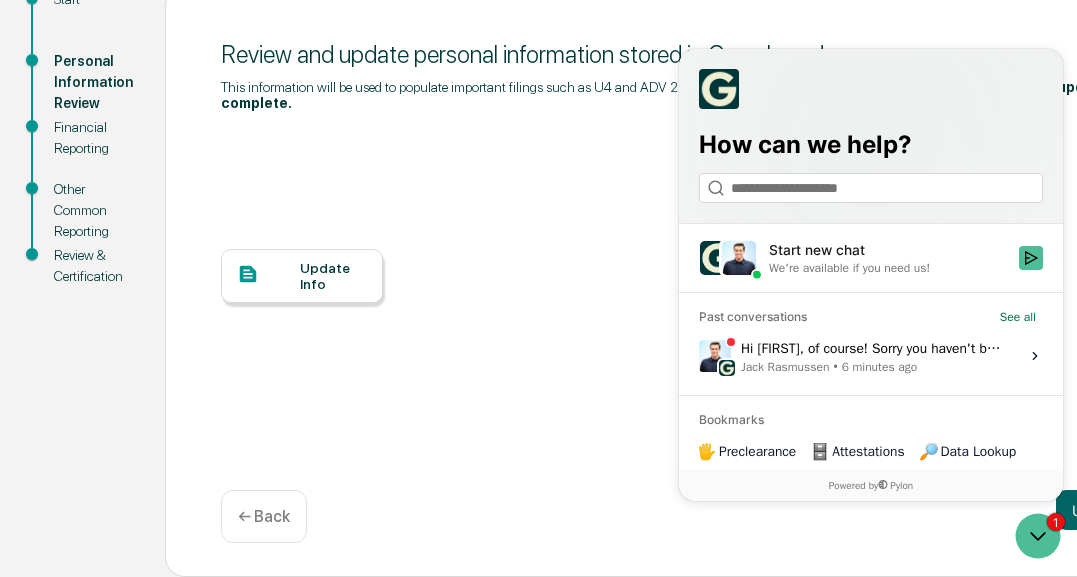 click at bounding box center [268, 275] 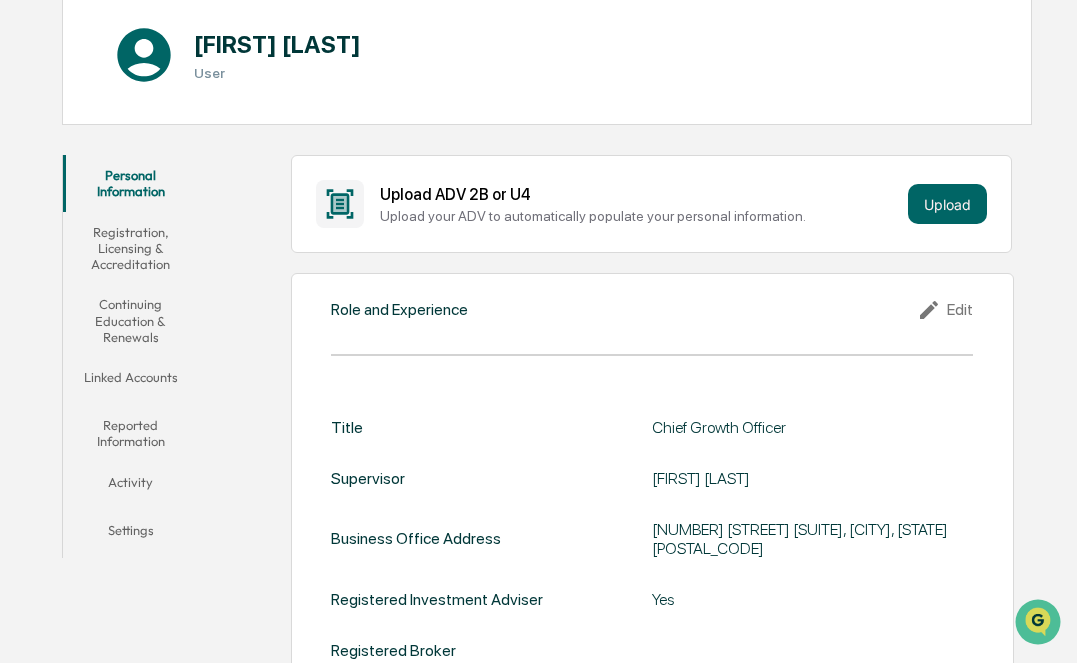 scroll, scrollTop: 235, scrollLeft: 0, axis: vertical 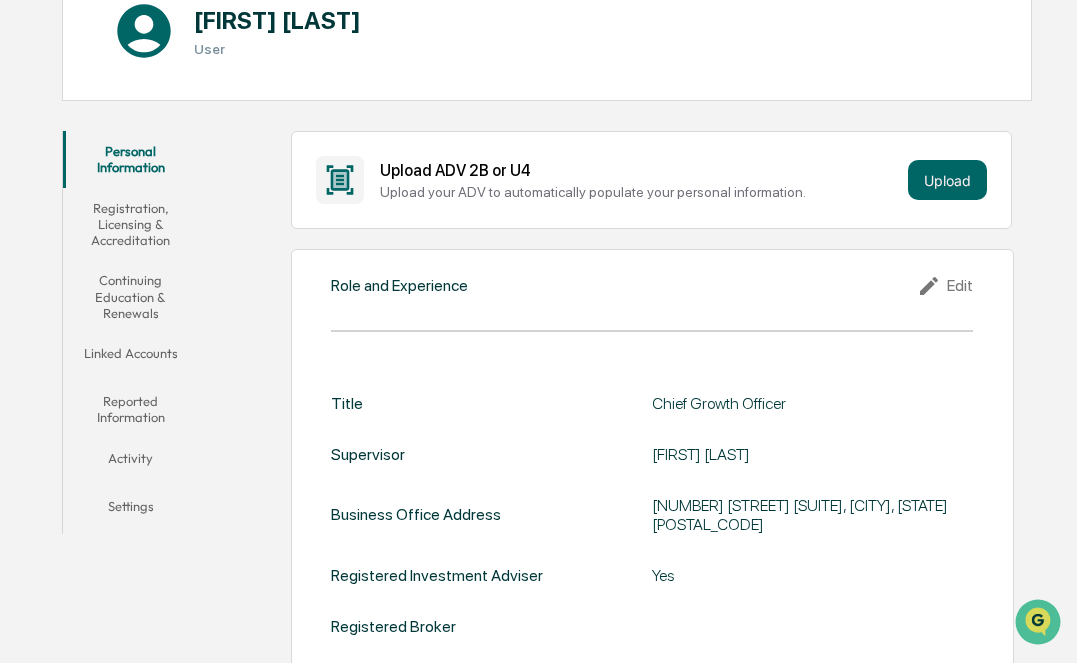 click on "Linked Accounts" at bounding box center (130, 357) 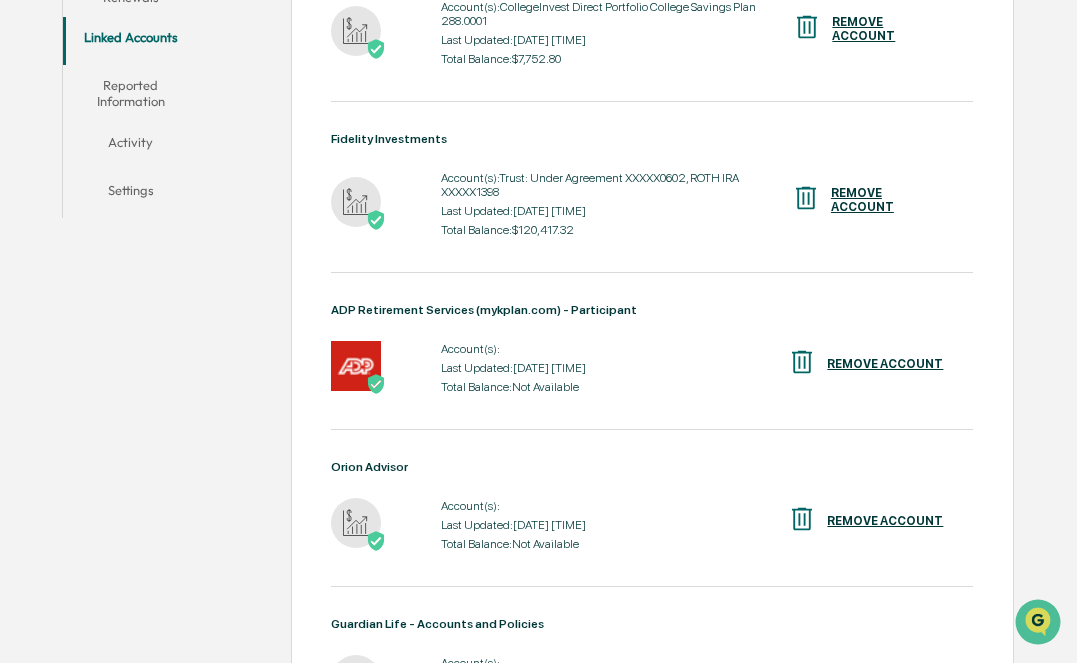 scroll, scrollTop: 552, scrollLeft: 0, axis: vertical 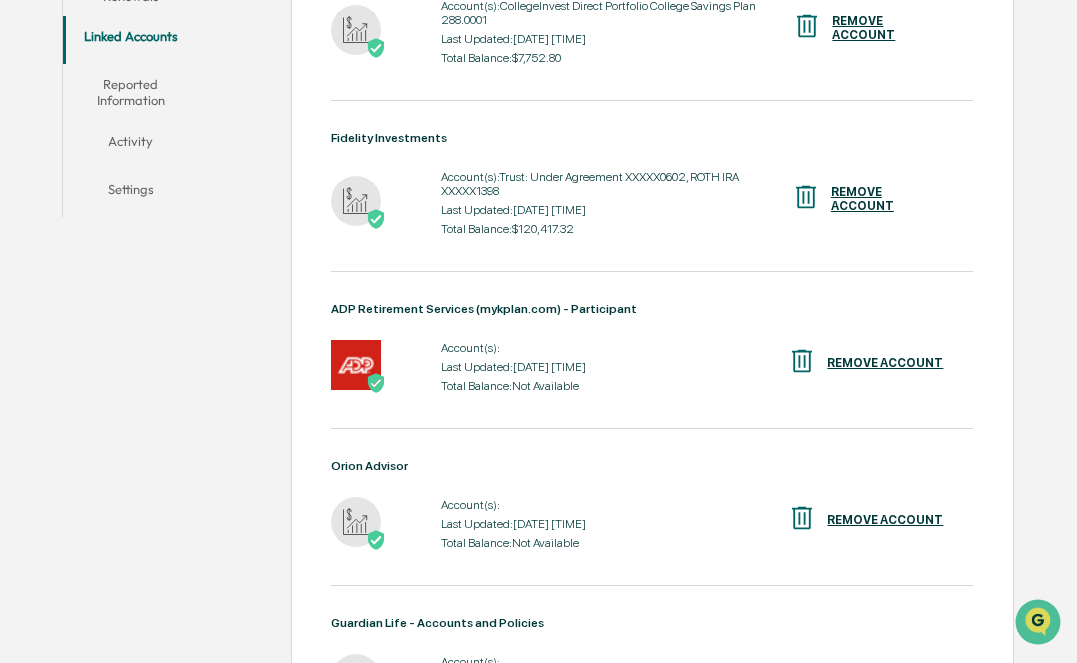 click on "REMOVE ACCOUNT" at bounding box center [885, 363] 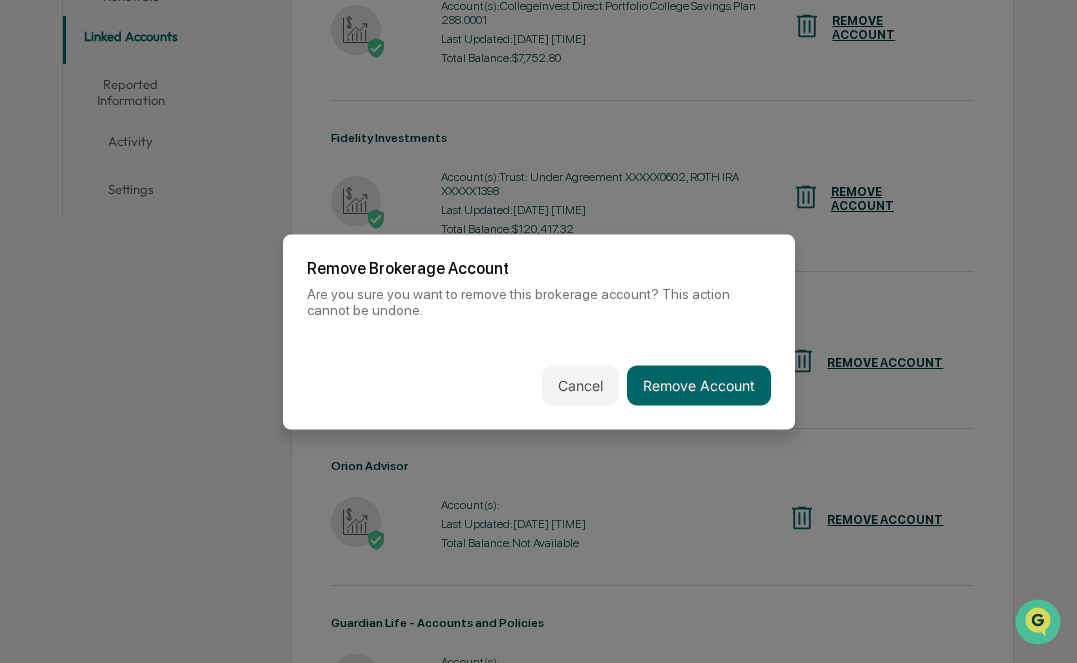 click on "Cancel Remove Account" at bounding box center [539, 385] 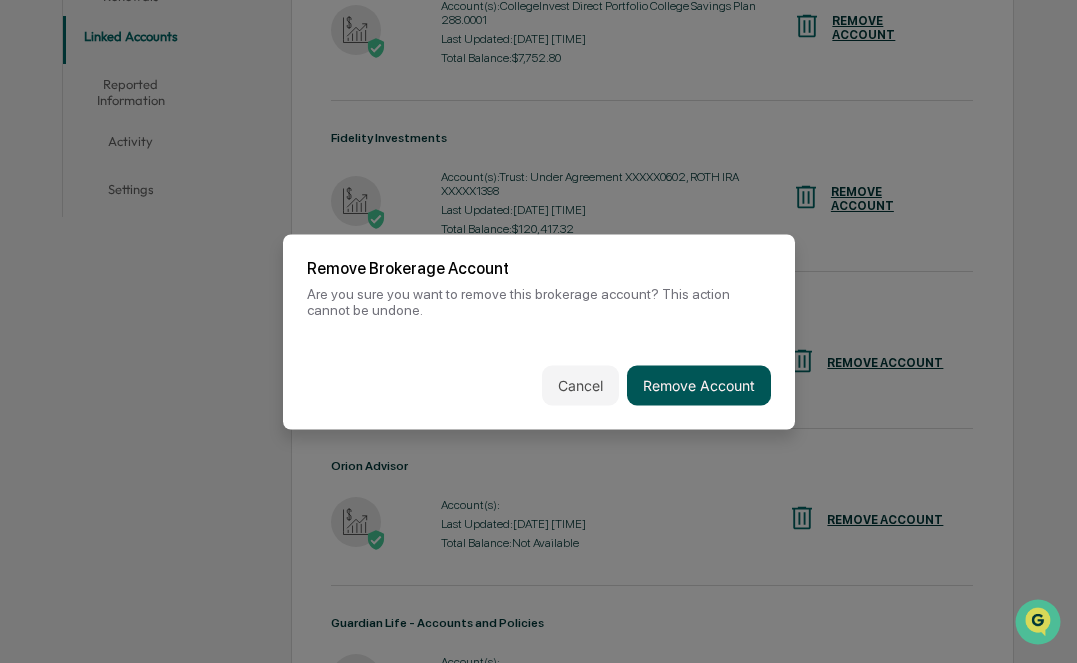 click on "Remove Account" at bounding box center [699, 385] 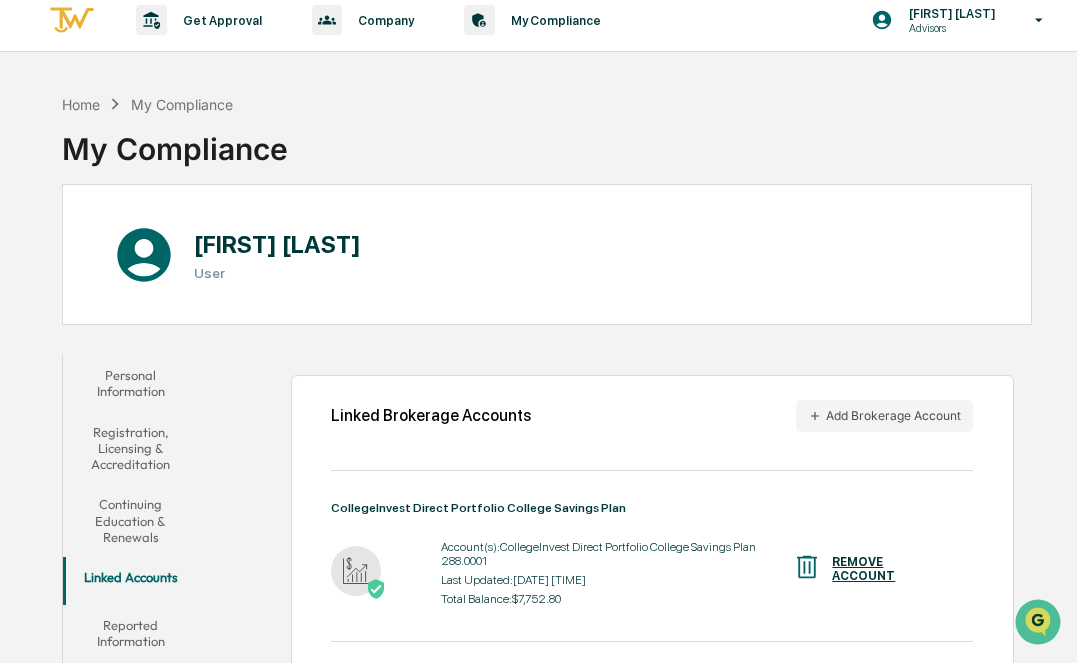 scroll, scrollTop: 2, scrollLeft: 0, axis: vertical 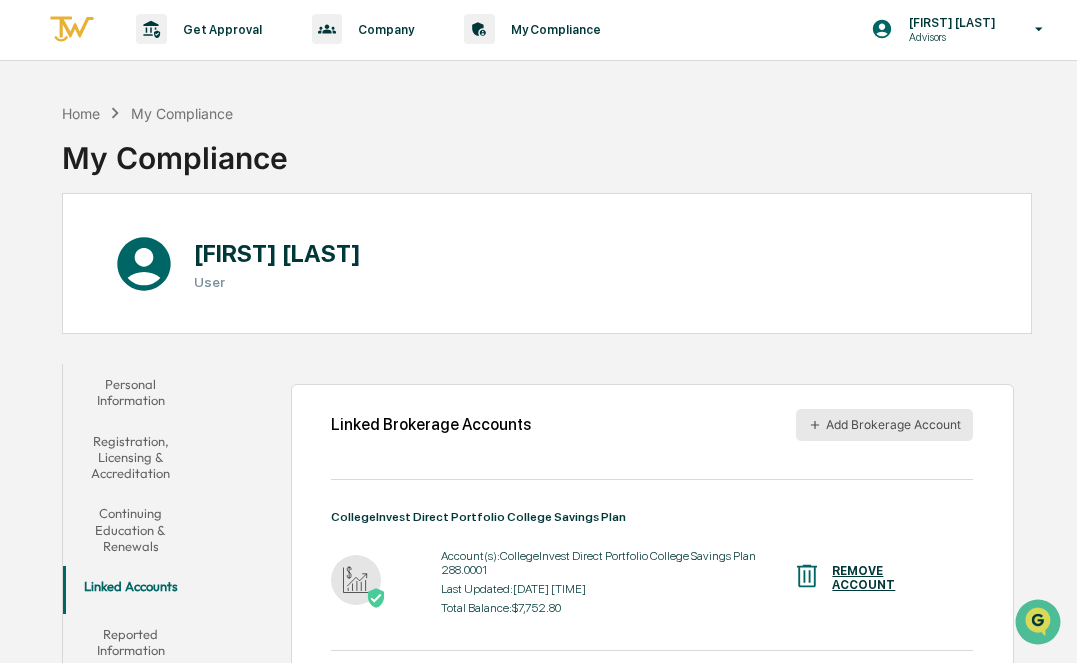 click on "Add Brokerage Account" at bounding box center (884, 425) 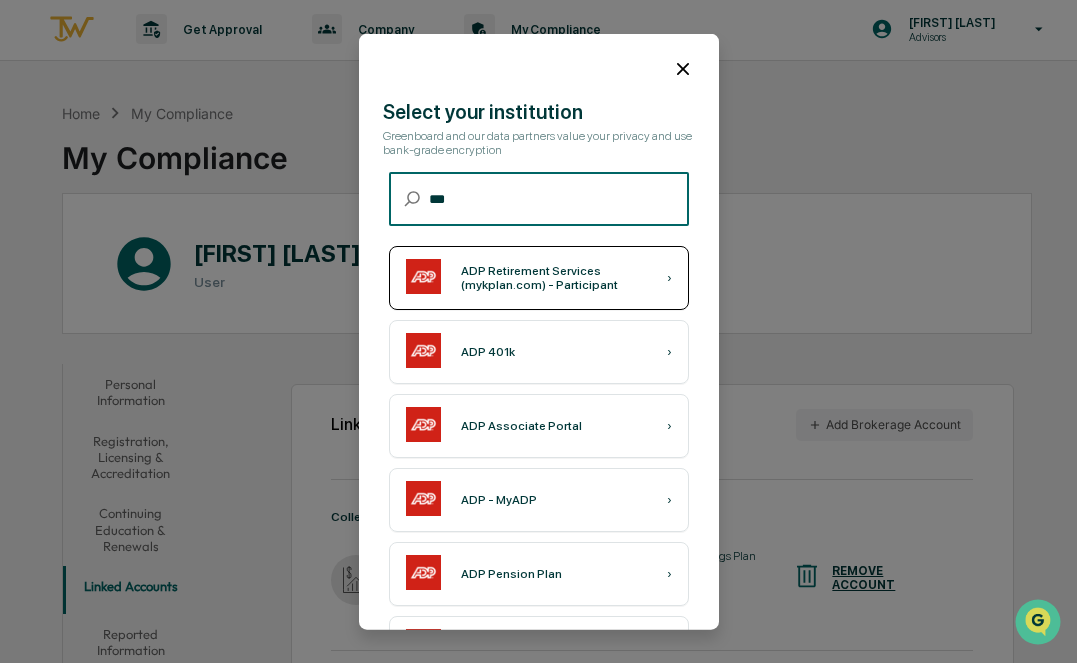 type on "***" 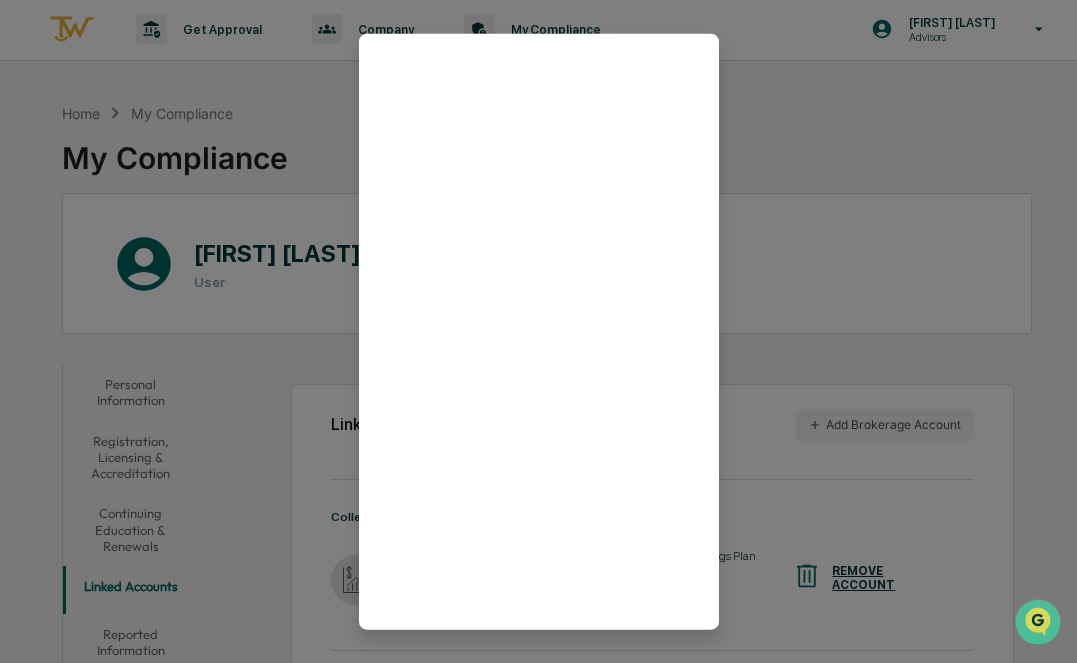 scroll, scrollTop: 70, scrollLeft: 0, axis: vertical 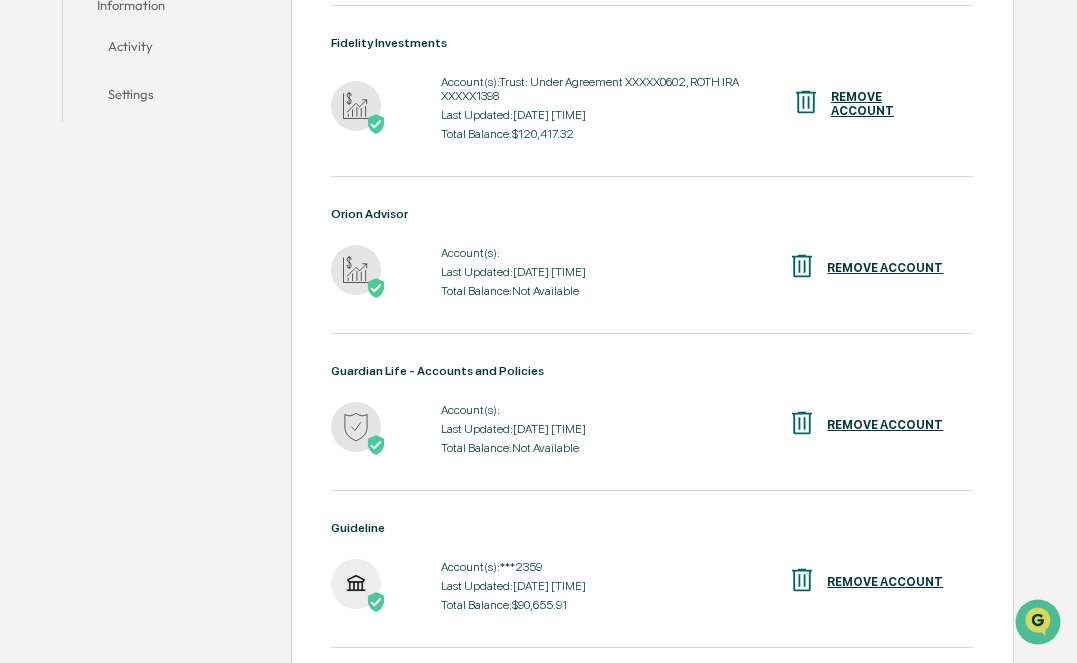 click on "REMOVE ACCOUNT" at bounding box center [865, 267] 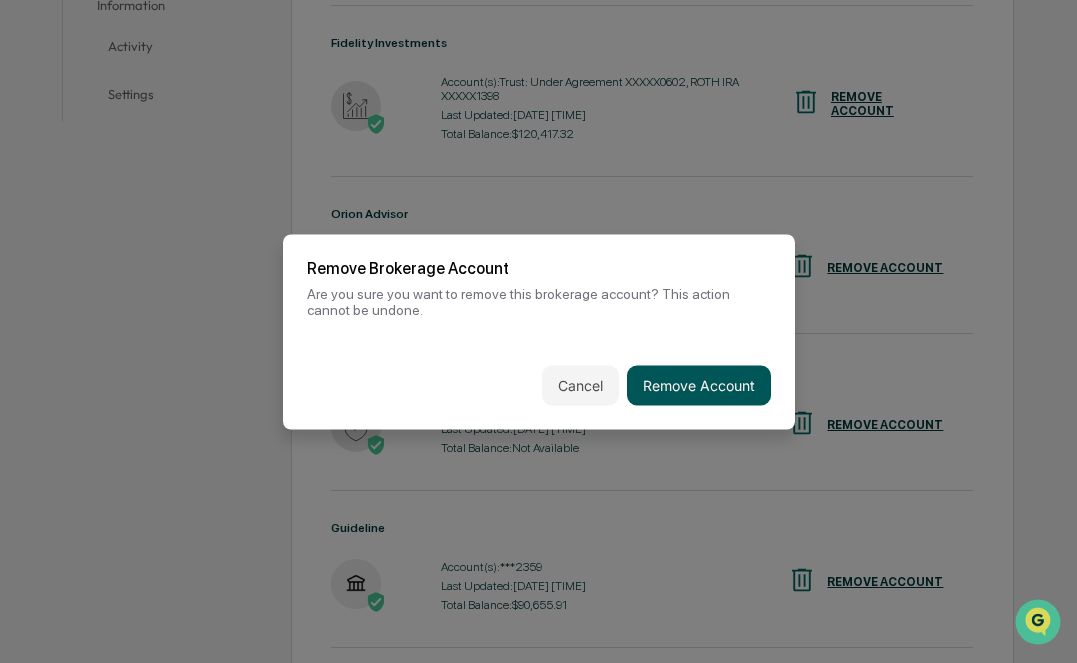 click on "Remove Account" at bounding box center [699, 385] 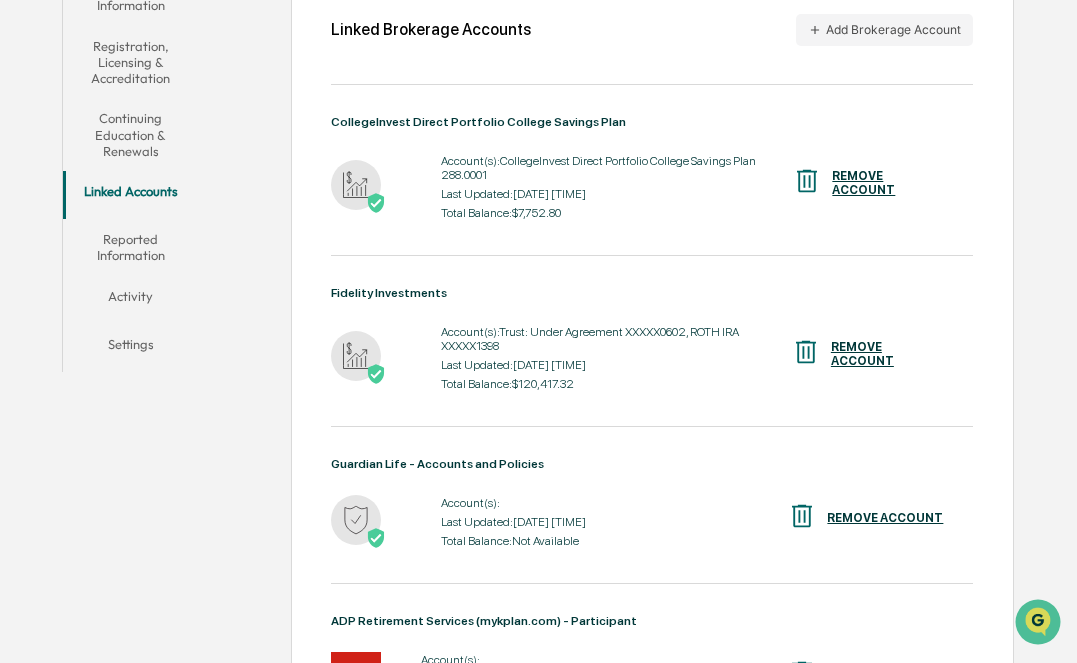 scroll, scrollTop: 0, scrollLeft: 0, axis: both 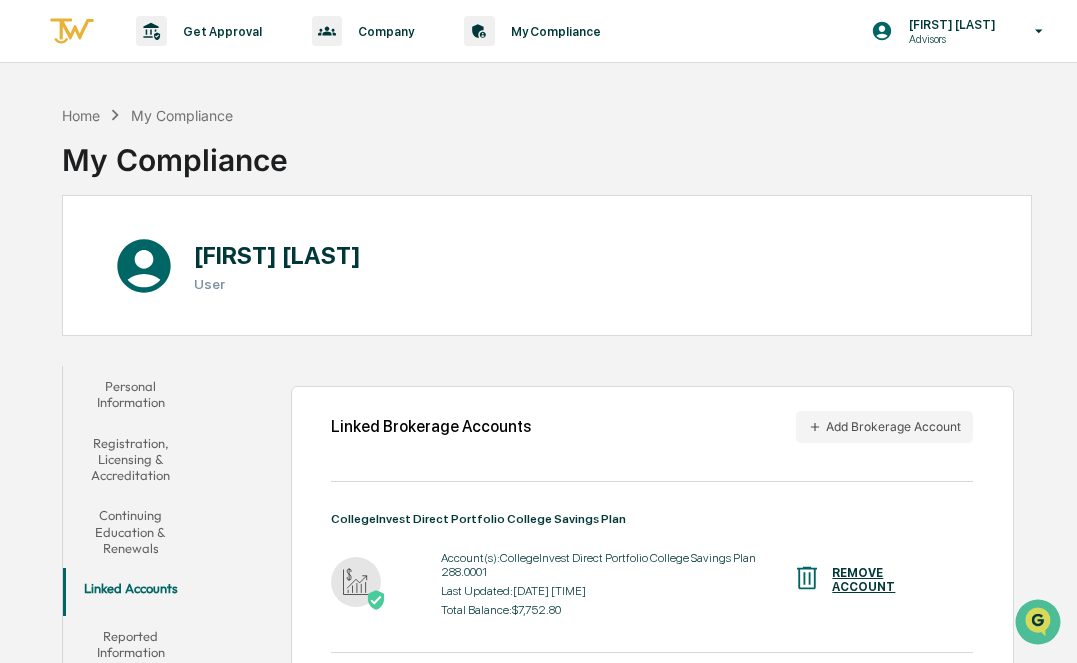 click on "Add Brokerage Account" at bounding box center (884, 427) 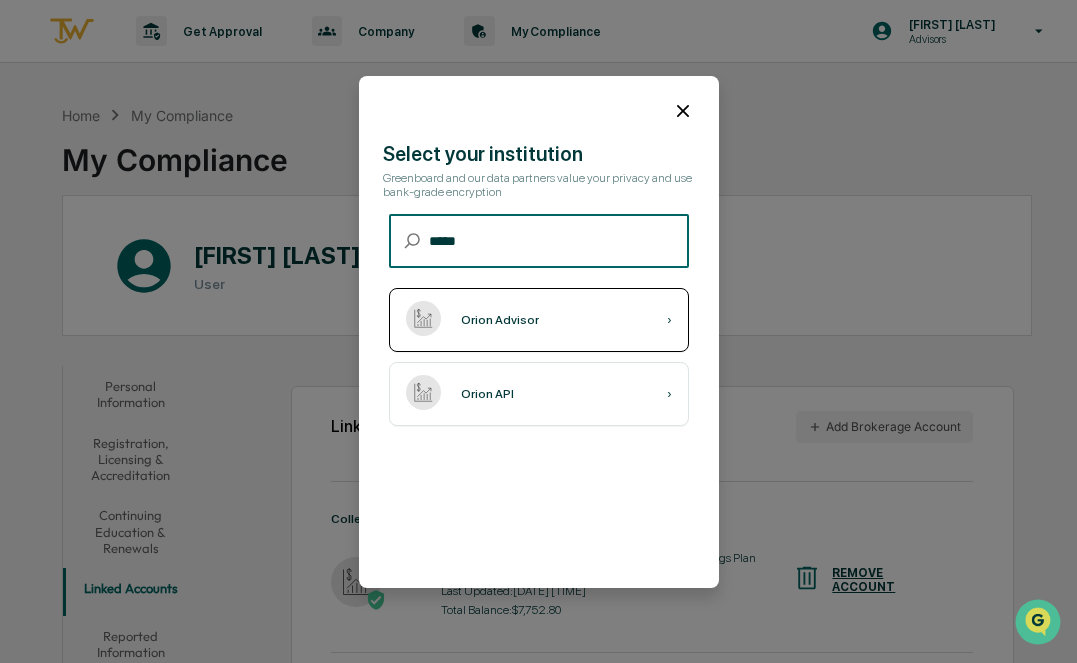 type on "*****" 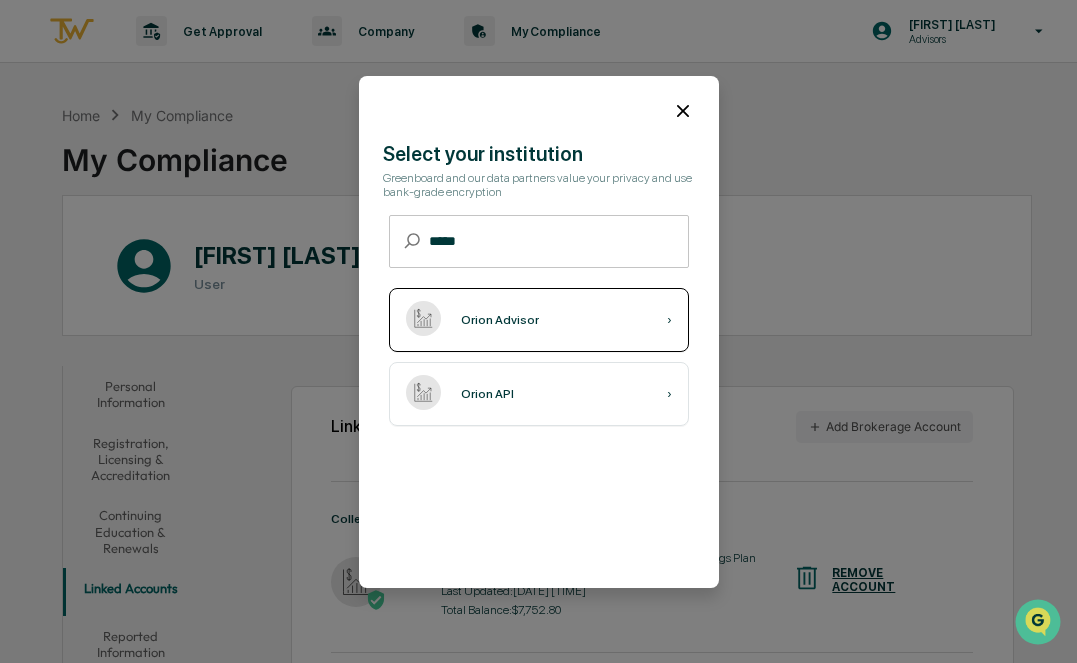 click on "Orion Advisor ›" at bounding box center (539, 320) 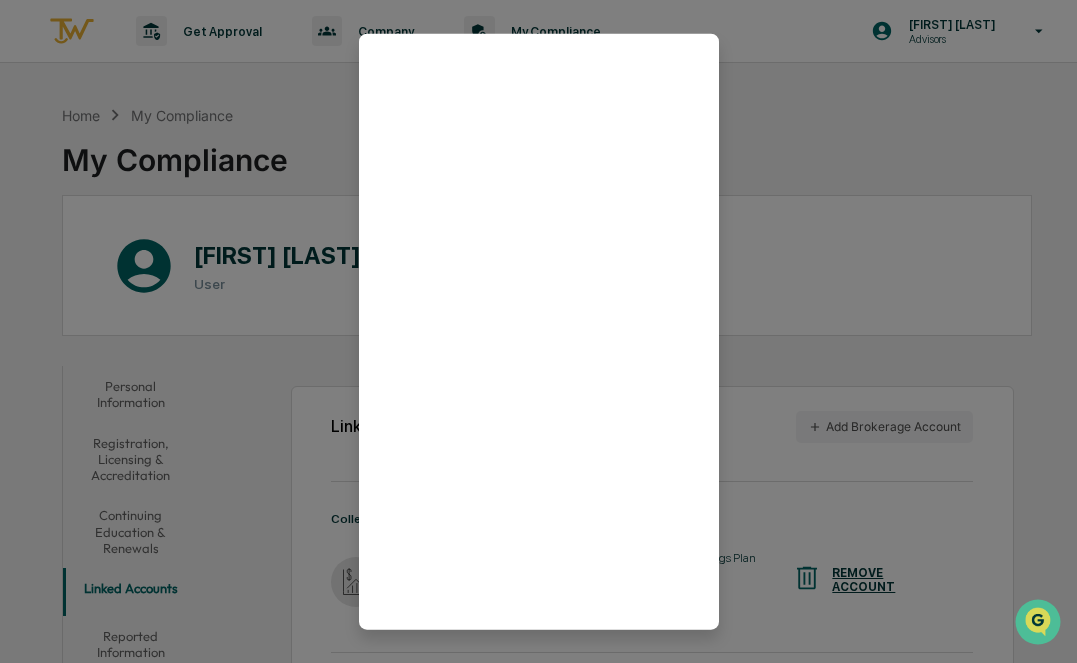 scroll, scrollTop: 90, scrollLeft: 0, axis: vertical 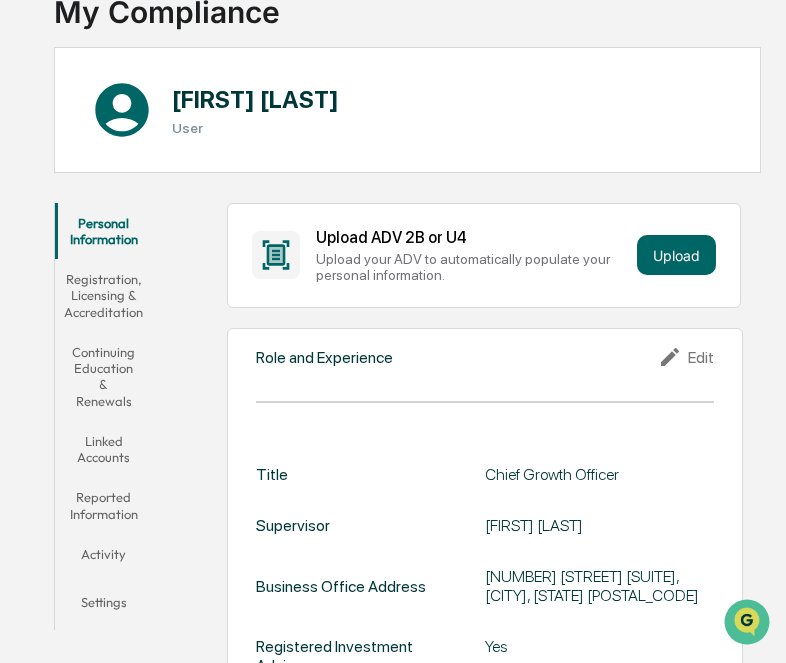 click on "Linked Accounts" at bounding box center (104, 449) 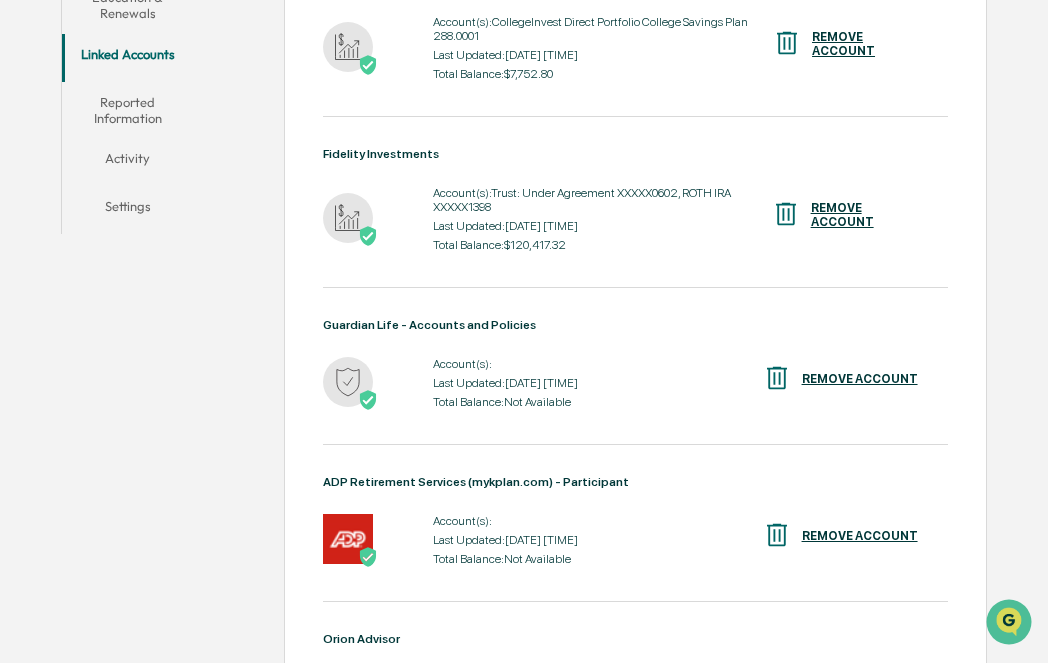 scroll, scrollTop: 532, scrollLeft: 0, axis: vertical 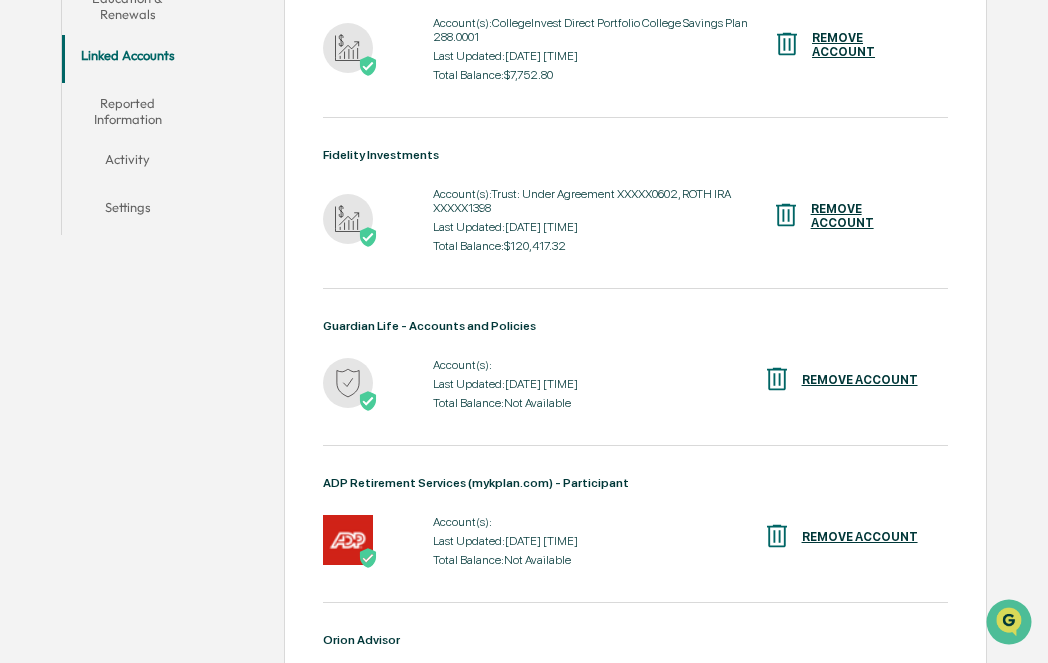 click on "Last Updated:  [DATE] [TIME]" at bounding box center [505, 384] 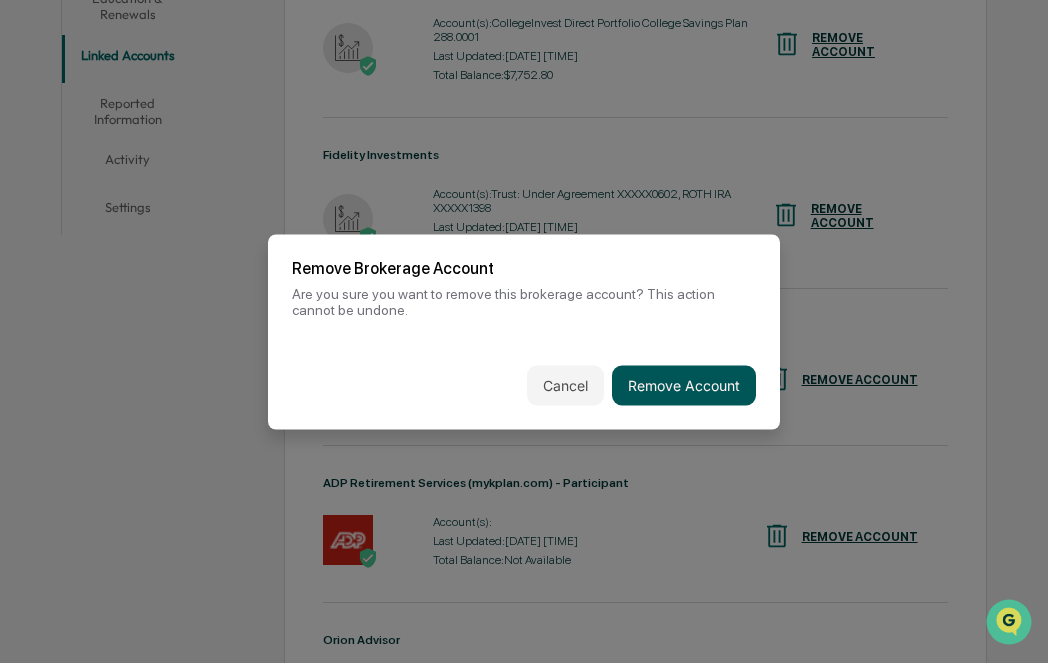 click on "Remove Account" at bounding box center (684, 385) 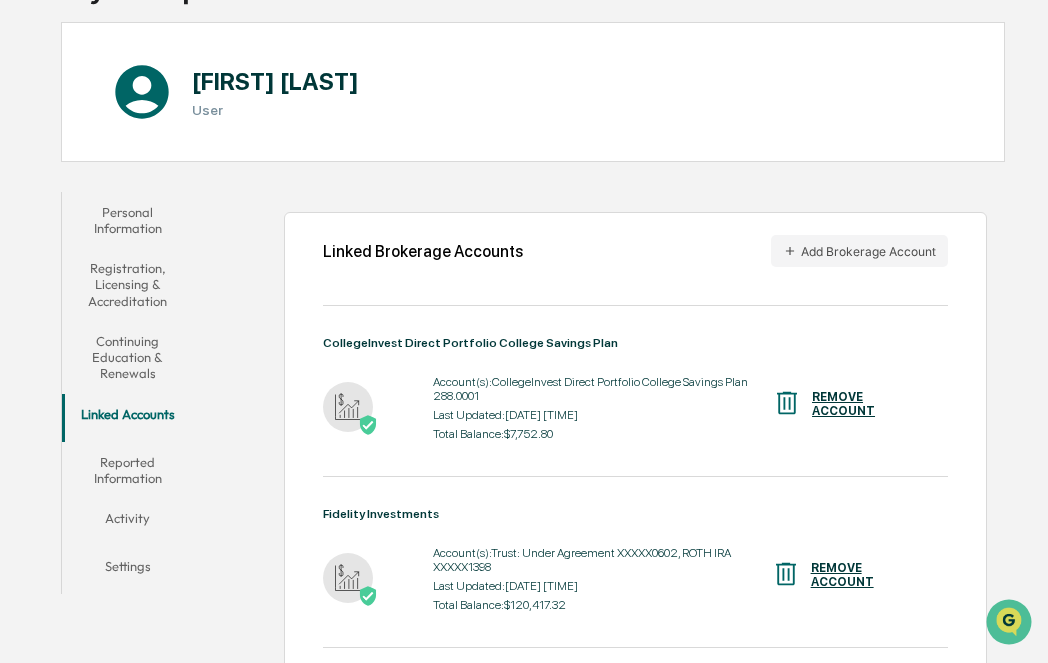 scroll, scrollTop: 0, scrollLeft: 0, axis: both 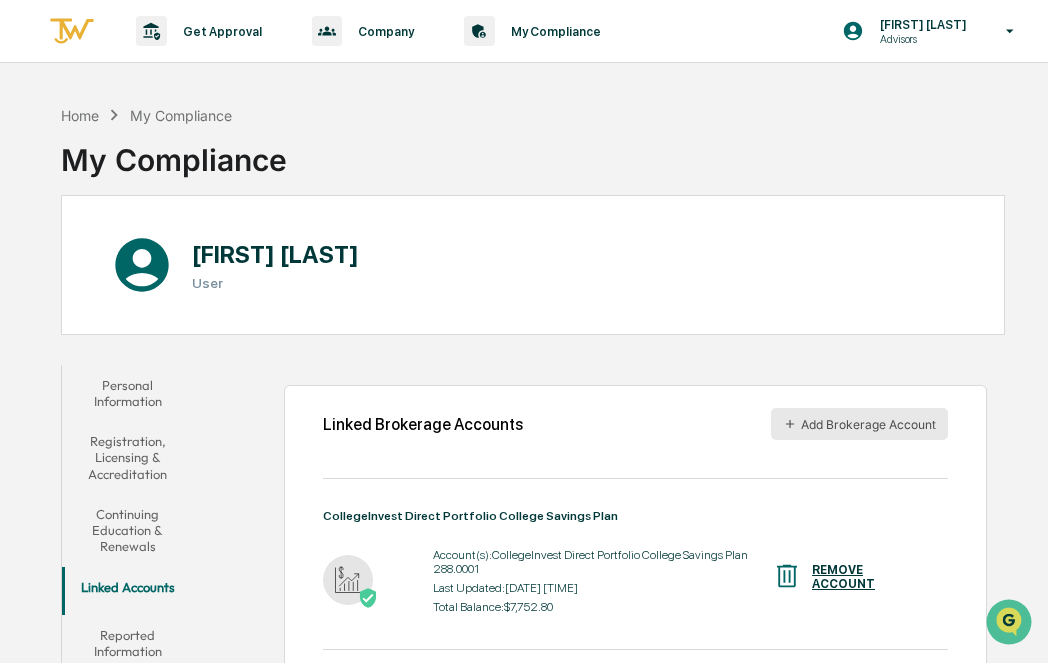 click on "Add Brokerage Account" at bounding box center [859, 424] 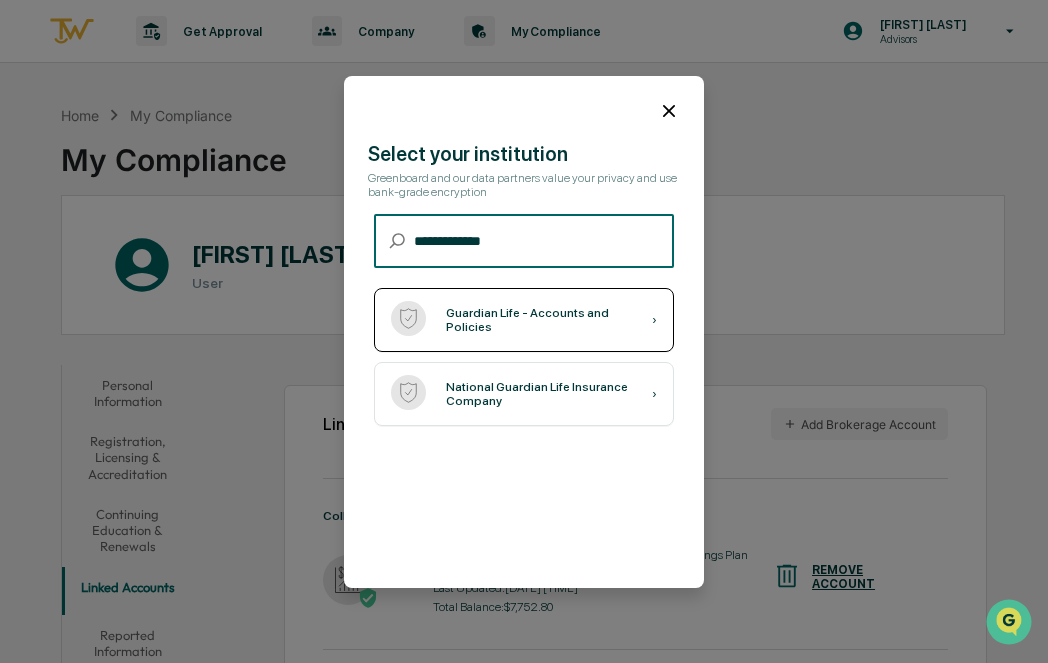 type on "**********" 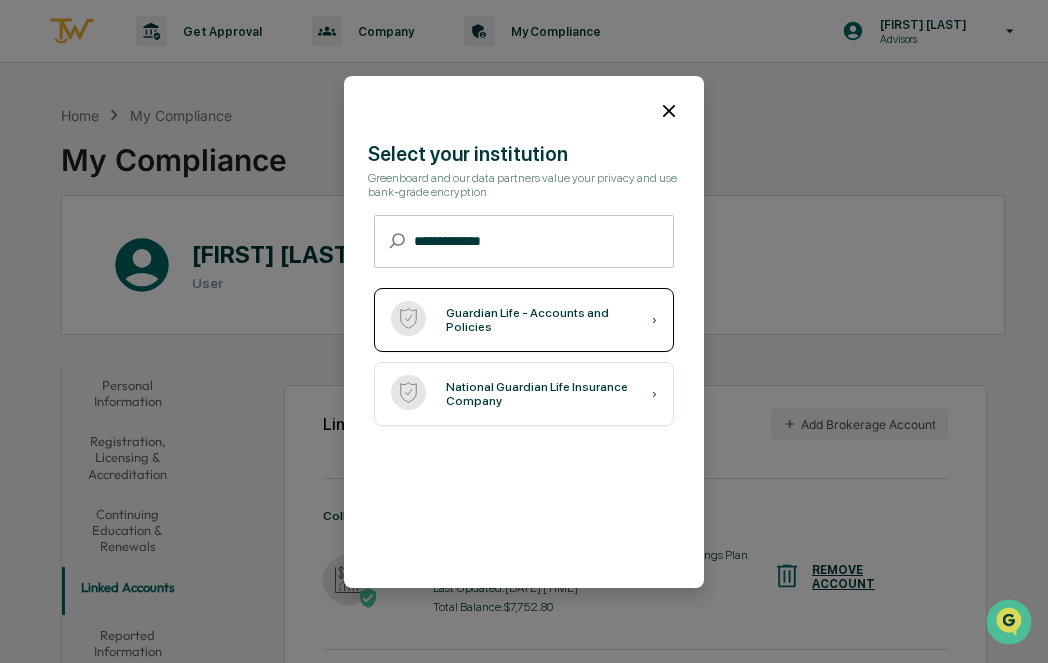 click on "Guardian Life - Accounts and Policies" at bounding box center [549, 320] 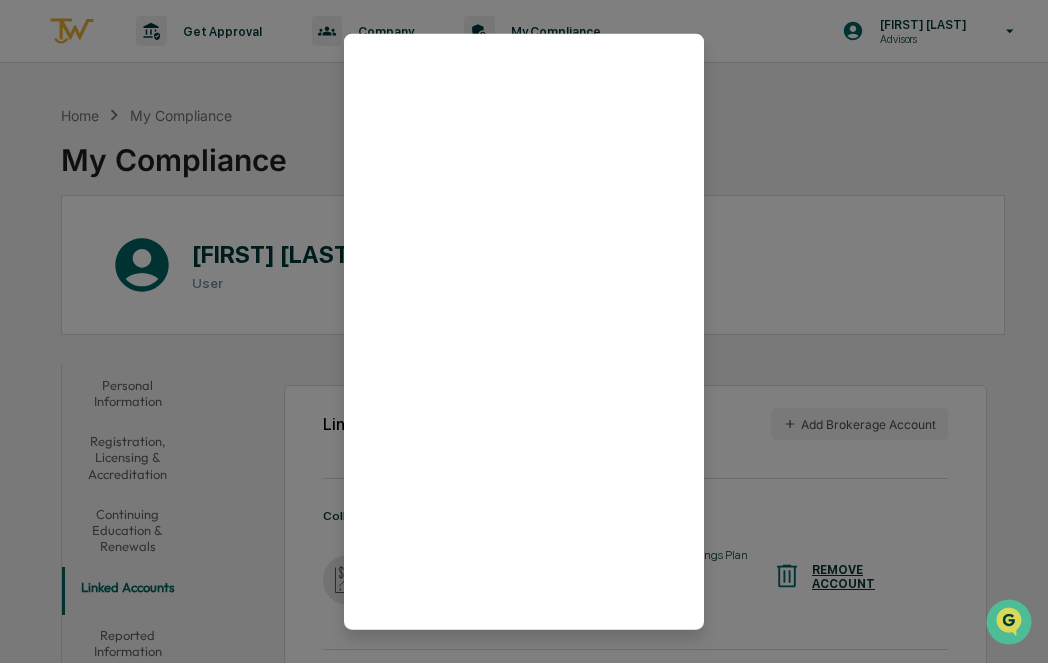 scroll, scrollTop: 70, scrollLeft: 0, axis: vertical 